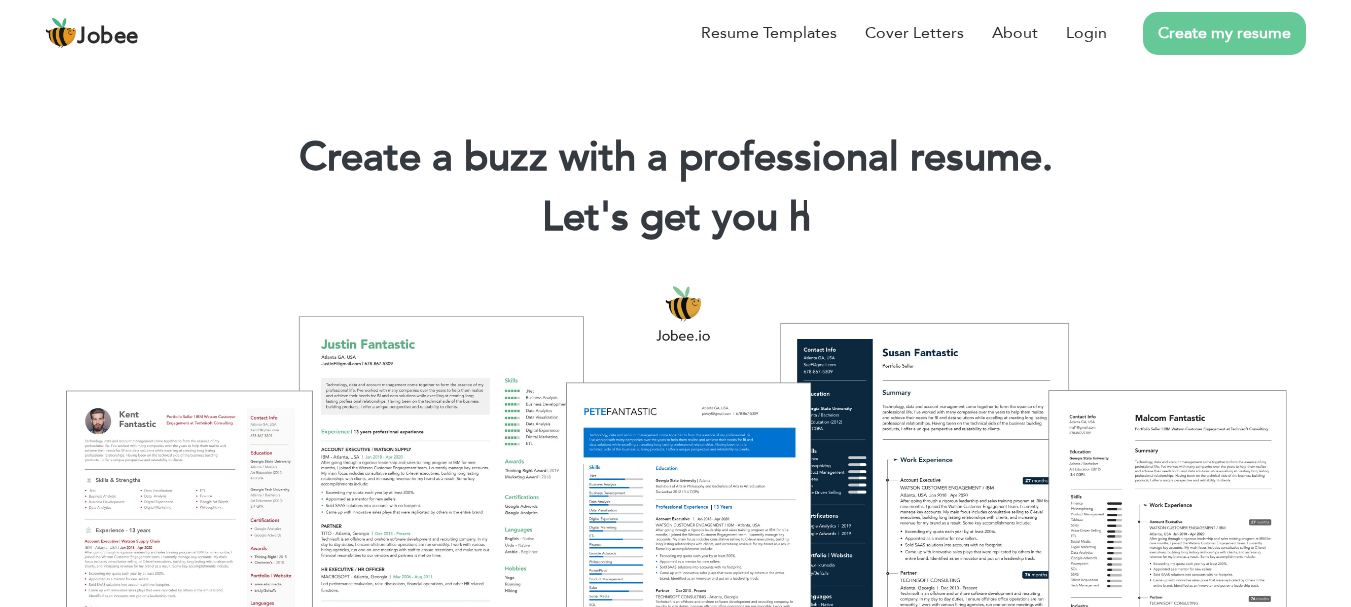 scroll, scrollTop: 0, scrollLeft: 0, axis: both 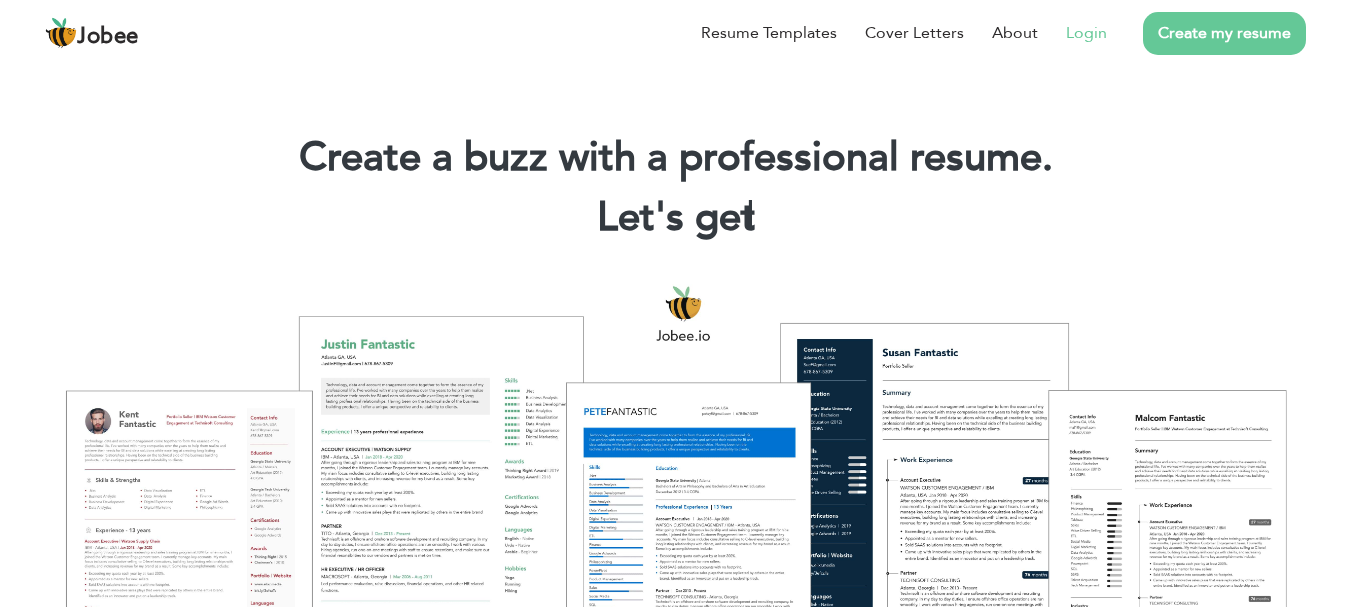 click on "Login" at bounding box center [1086, 33] 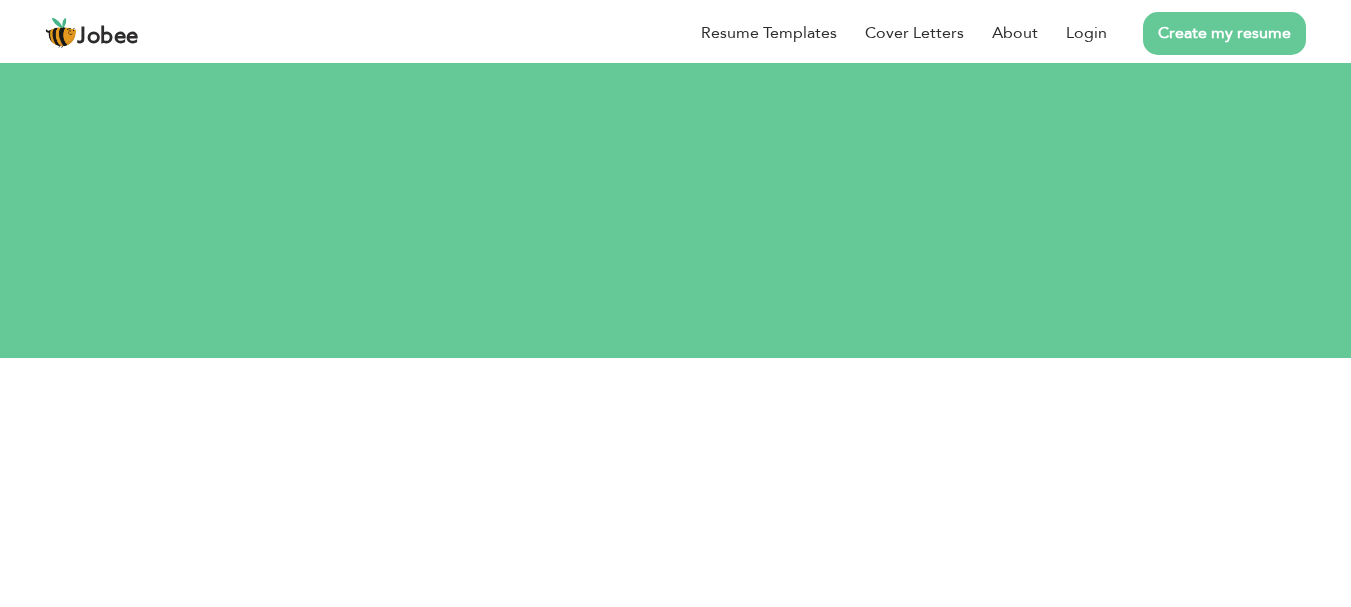 scroll, scrollTop: 0, scrollLeft: 0, axis: both 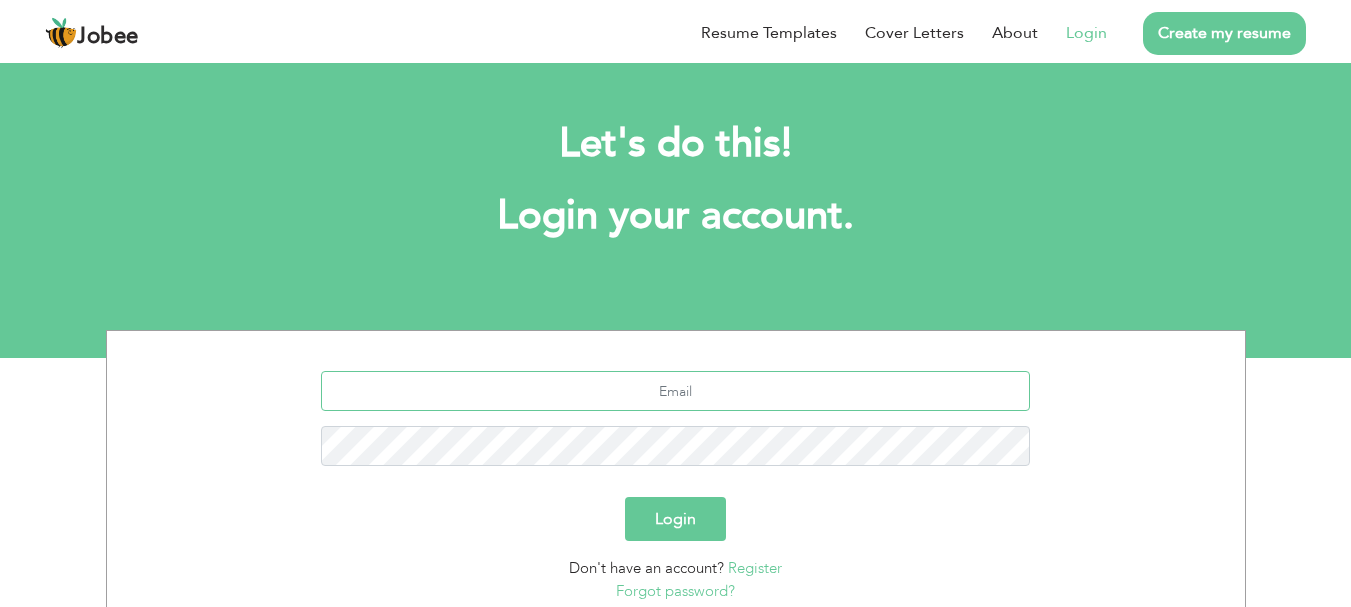 type on "imaduom@gmail.com" 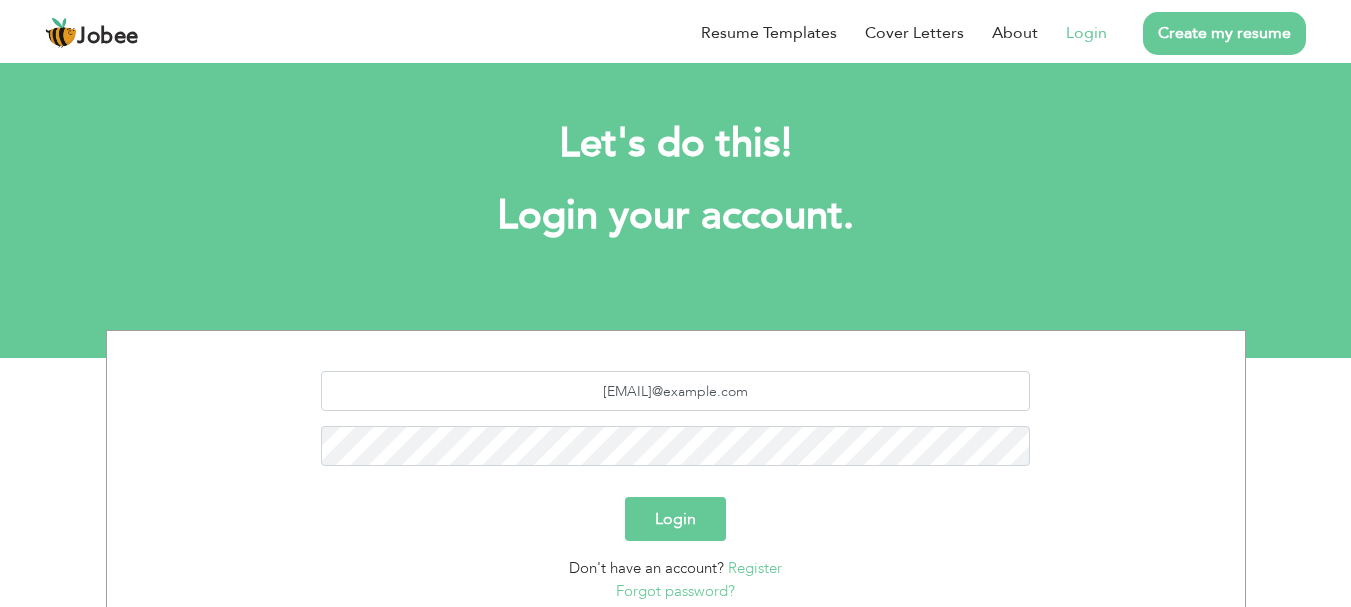 click on "Login" at bounding box center [675, 519] 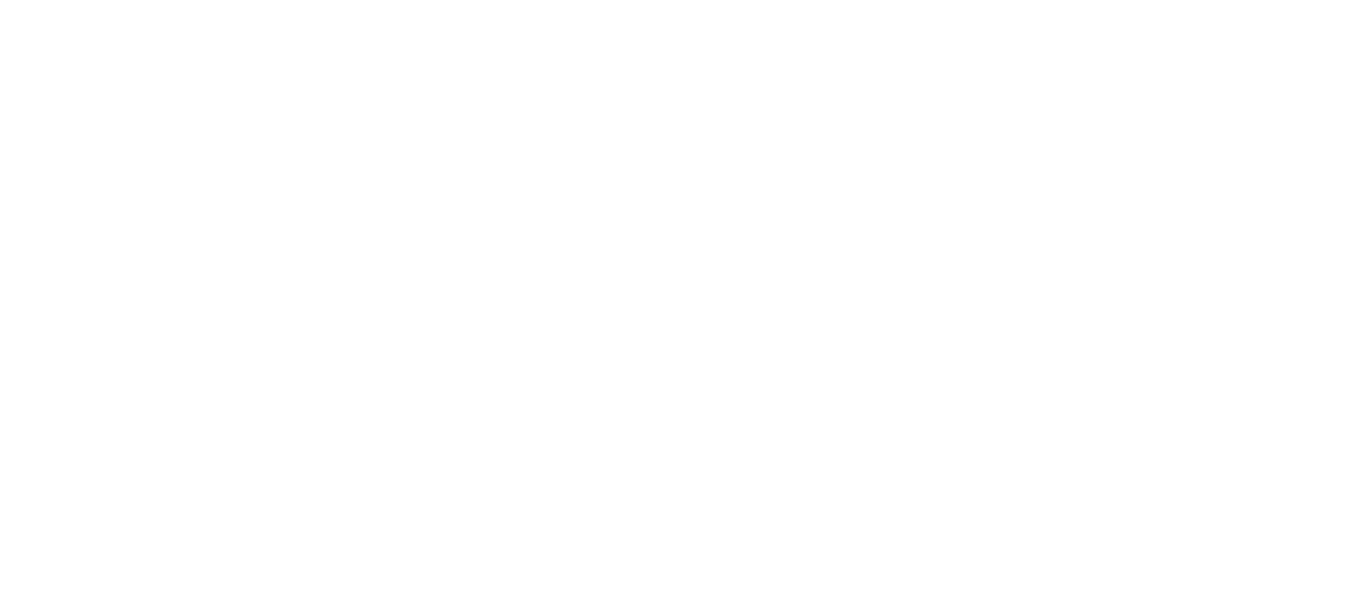 scroll, scrollTop: 0, scrollLeft: 0, axis: both 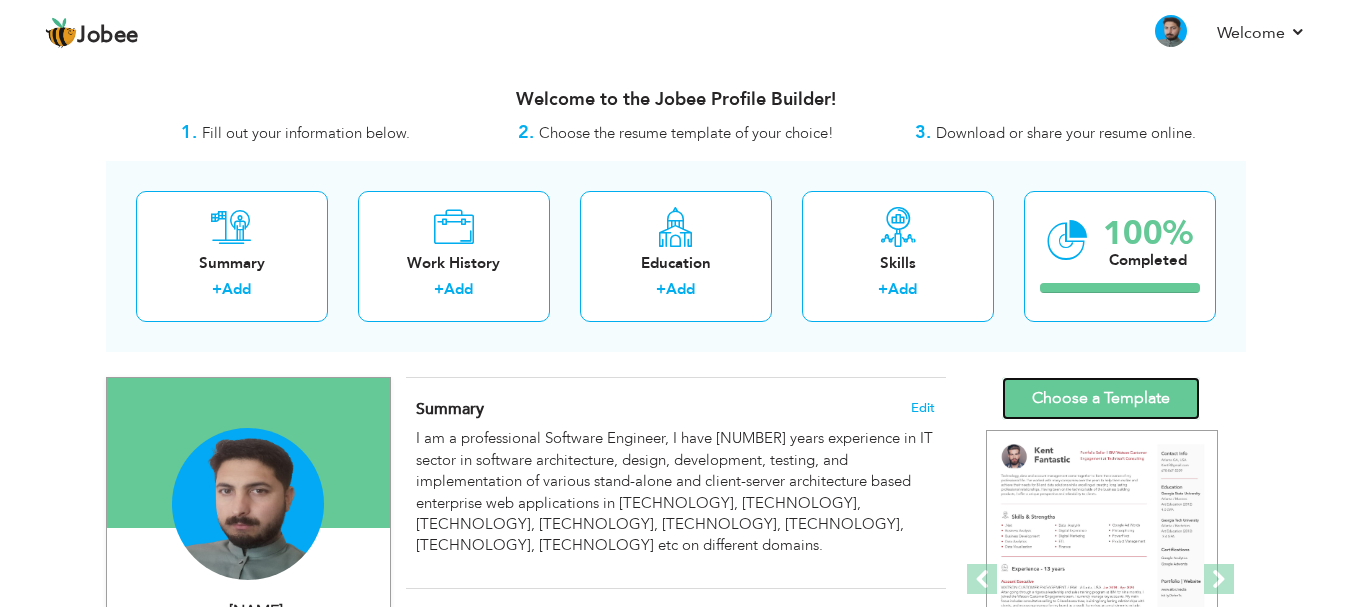 click on "Choose a Template" at bounding box center (1101, 398) 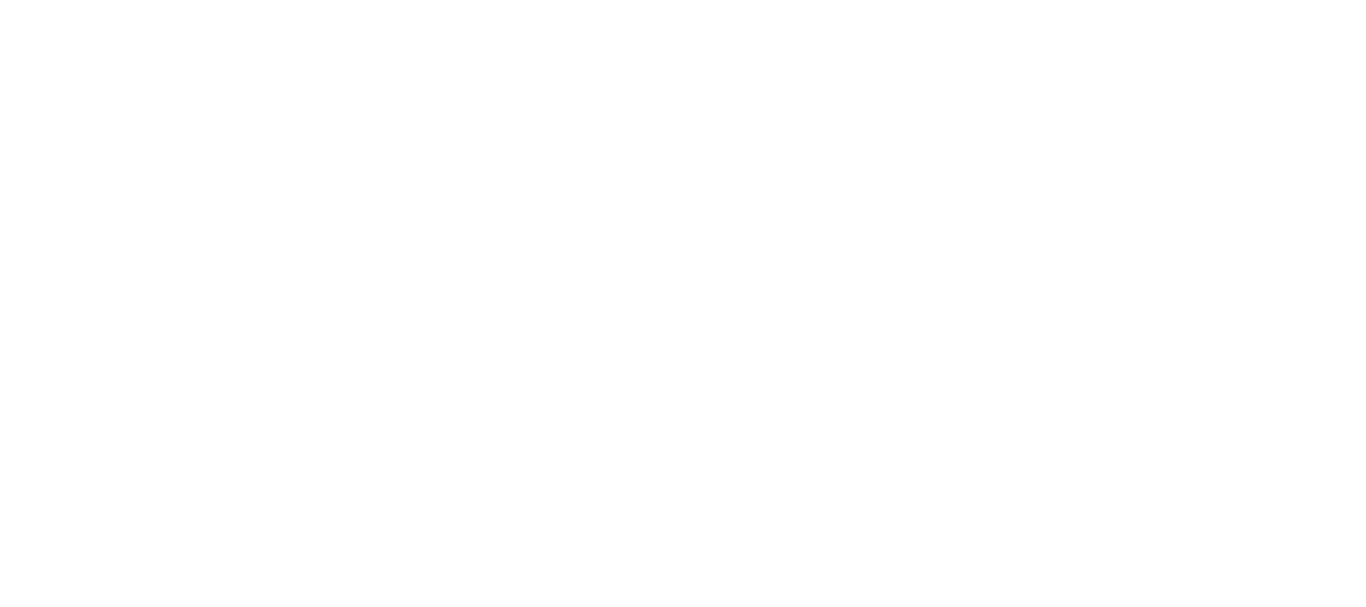 scroll, scrollTop: 0, scrollLeft: 0, axis: both 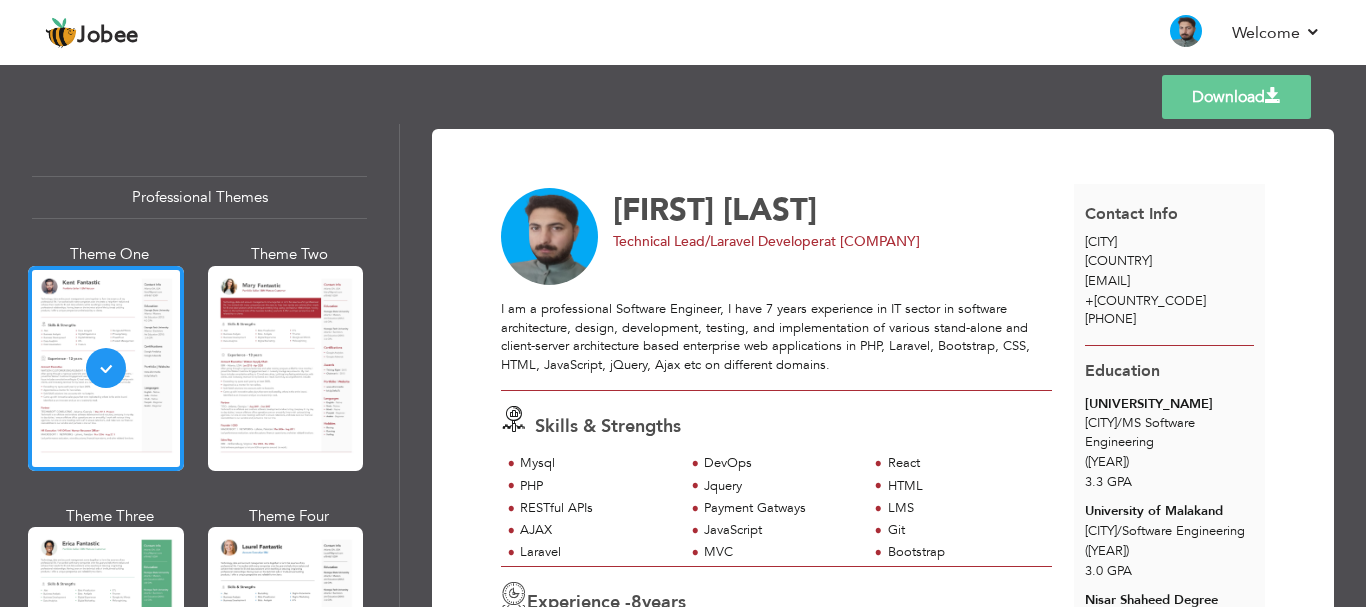 click on "I am a professional Software Engineer, I have 7 years experience in IT sector in software architecture, design, development, testing, and implementation of various stand-alone and client-server architecture based enterprise web applications in PHP, Laravel, Bootstrap, CSS, HTML, JavaScript, jQuery, Ajax etc on different domains." at bounding box center [776, 337] 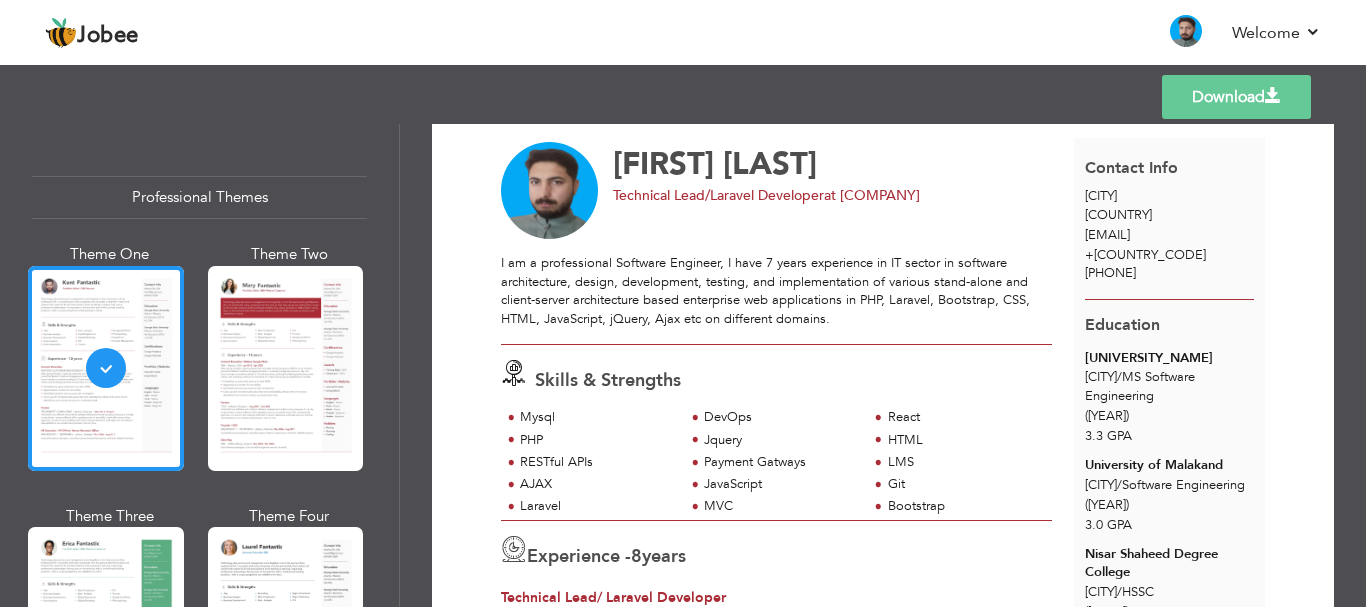 scroll, scrollTop: 0, scrollLeft: 0, axis: both 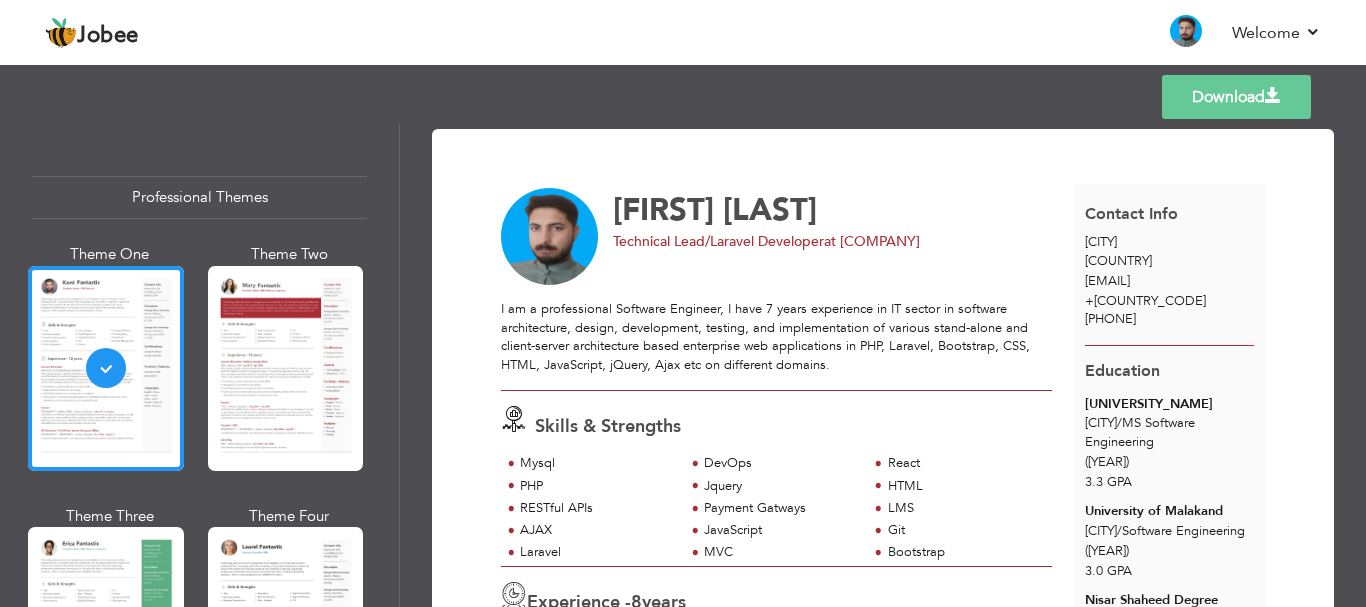 click on "I am a professional Software Engineer, I have 7 years experience in IT sector in software architecture, design, development, testing, and implementation of various stand-alone and client-server architecture based enterprise web applications in PHP, Laravel, Bootstrap, CSS, HTML, JavaScript, jQuery, Ajax etc on different domains." at bounding box center [776, 337] 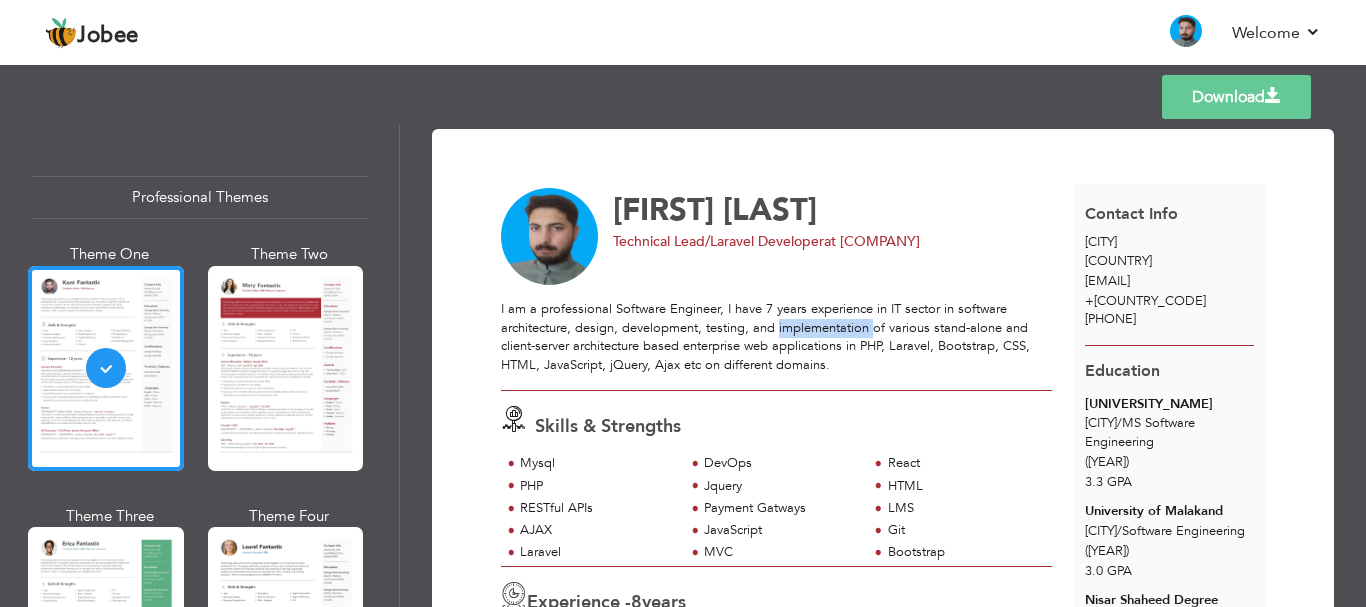 click on "I am a professional Software Engineer, I have 7 years experience in IT sector in software architecture, design, development, testing, and implementation of various stand-alone and client-server architecture based enterprise web applications in [TECHNOLOGY], [TECHNOLOGY], [TECHNOLOGY], [TECHNOLOGY], [TECHNOLOGY], [TECHNOLOGY], [TECHNOLOGY], [TECHNOLOGY] etc on different domains." at bounding box center (776, 337) 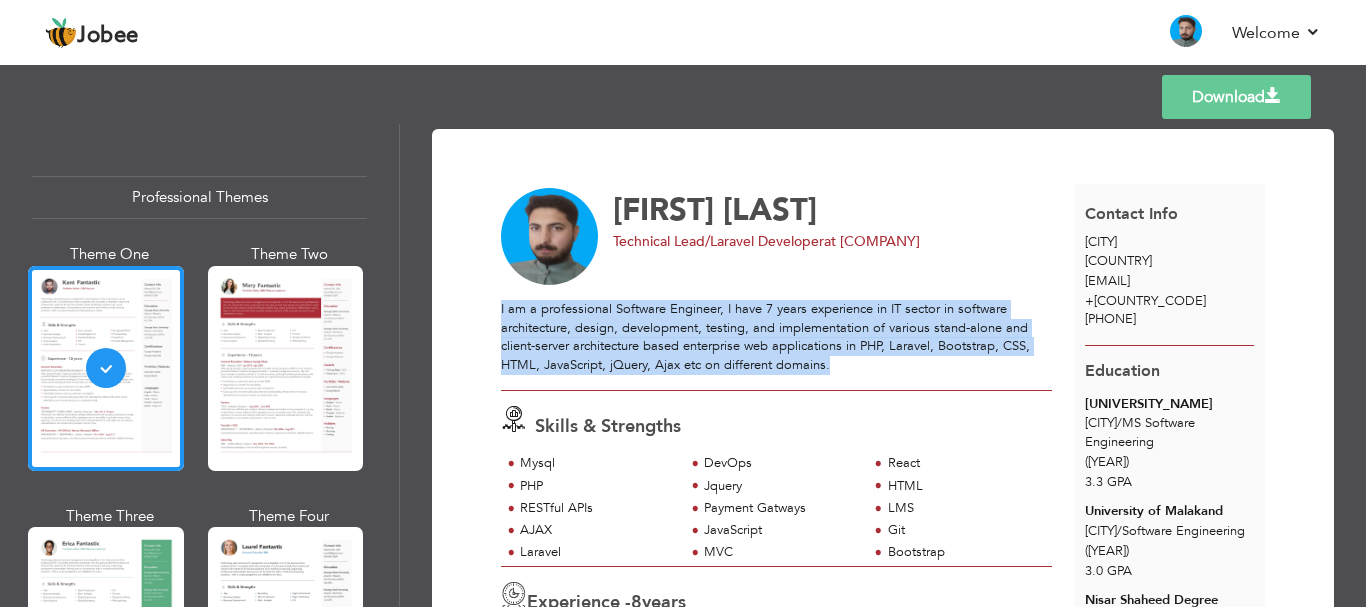 click on "I am a professional Software Engineer, I have 7 years experience in IT sector in software architecture, design, development, testing, and implementation of various stand-alone and client-server architecture based enterprise web applications in [TECHNOLOGY], [TECHNOLOGY], [TECHNOLOGY], [TECHNOLOGY], [TECHNOLOGY], [TECHNOLOGY], [TECHNOLOGY], [TECHNOLOGY] etc on different domains." at bounding box center [776, 337] 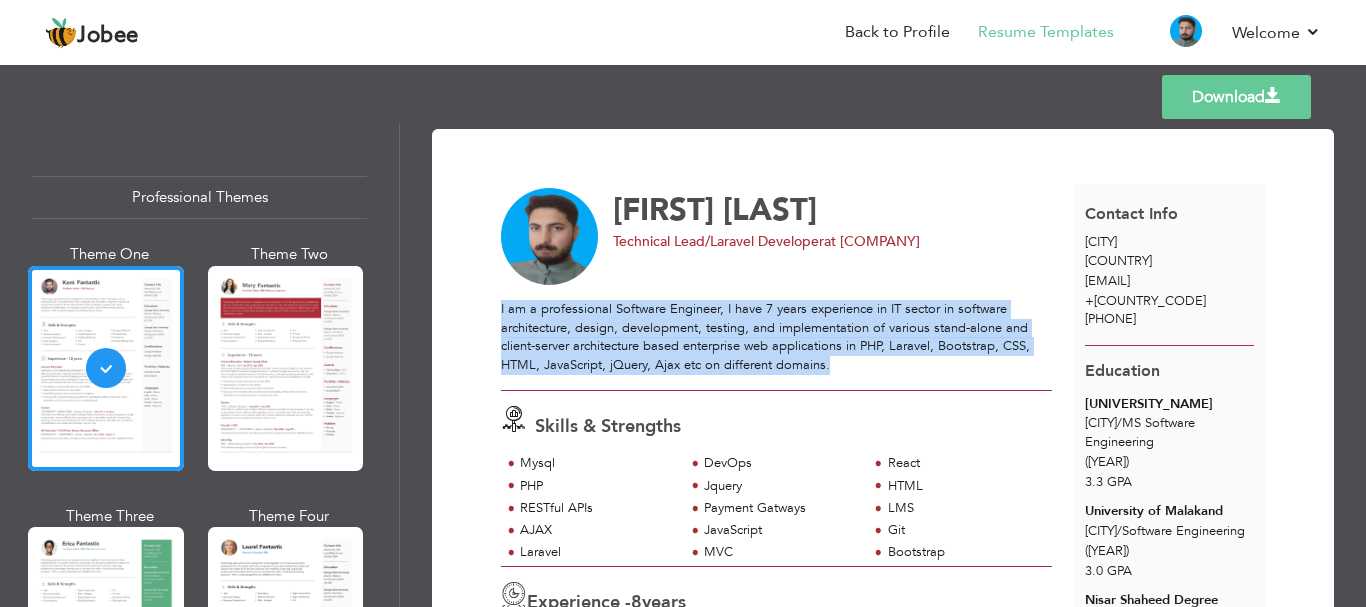 click on "I am a professional Software Engineer, I have 7 years experience in IT sector in software architecture, design, development, testing, and implementation of various stand-alone and client-server architecture based enterprise web applications in [TECHNOLOGY], [TECHNOLOGY], [TECHNOLOGY], [TECHNOLOGY], [TECHNOLOGY], [TECHNOLOGY], [TECHNOLOGY], [TECHNOLOGY] etc on different domains." at bounding box center (776, 337) 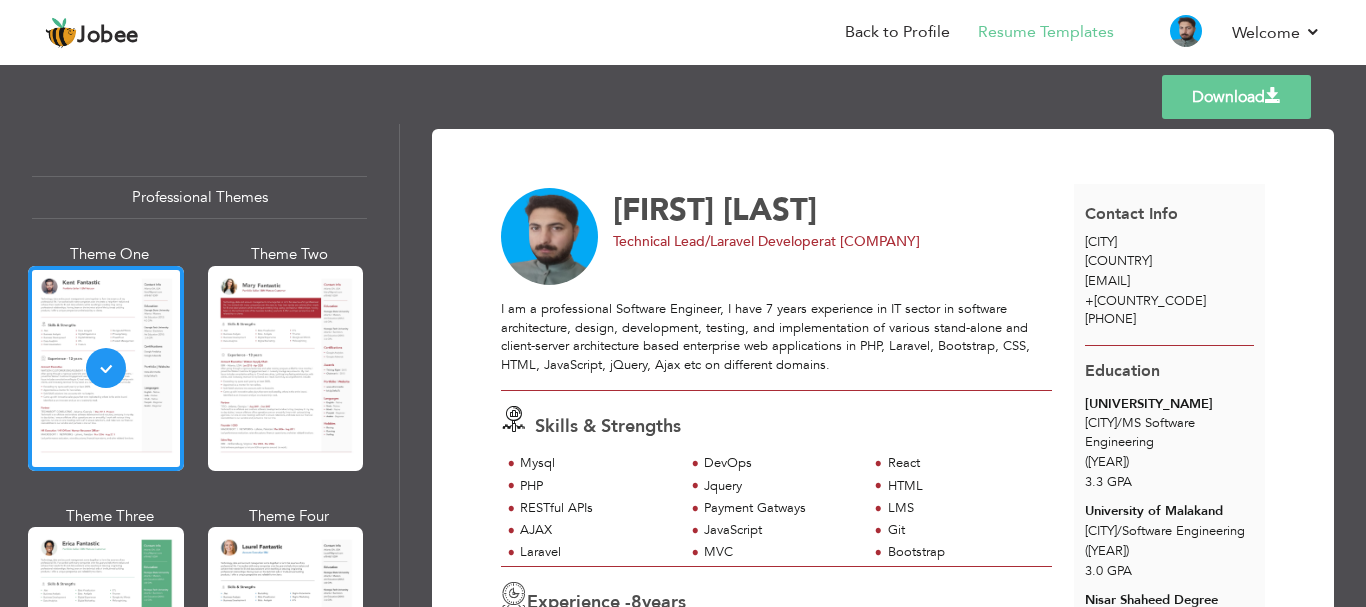 click on "I am a professional Software Engineer, I have 7 years experience in IT sector in software architecture, design, development, testing, and implementation of various stand-alone and client-server architecture based enterprise web applications in [TECHNOLOGY], [TECHNOLOGY], [TECHNOLOGY], [TECHNOLOGY], [TECHNOLOGY], [TECHNOLOGY], [TECHNOLOGY], [TECHNOLOGY] etc on different domains." at bounding box center (776, 337) 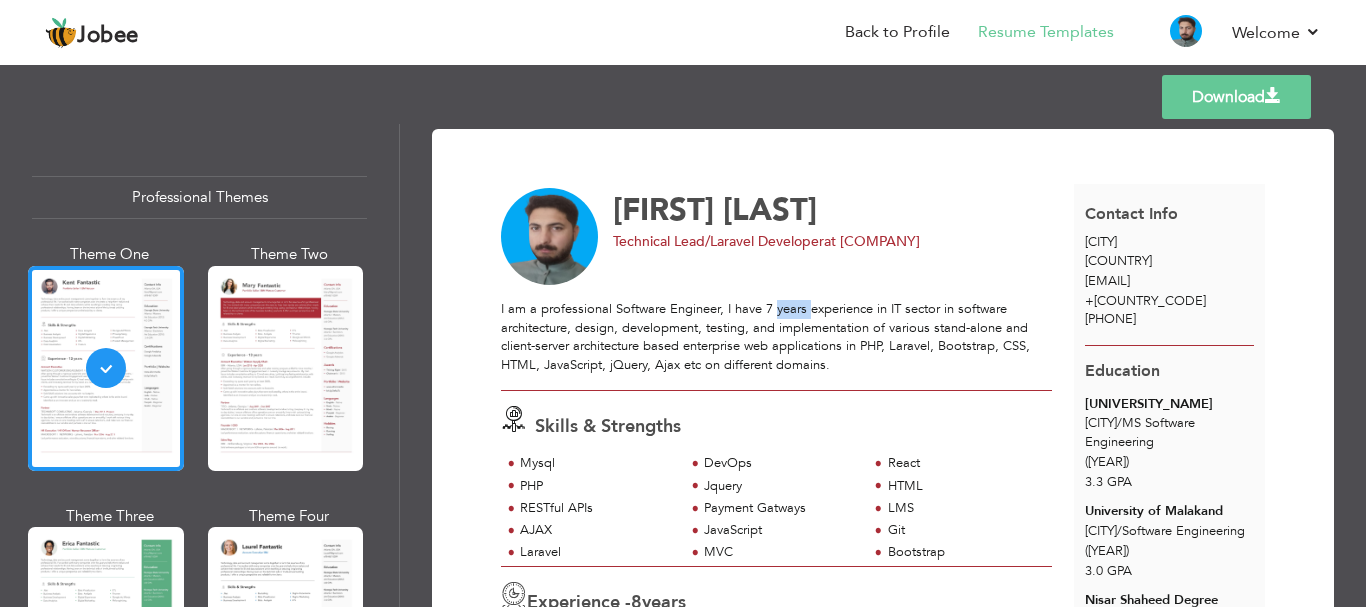 click on "I am a professional Software Engineer, I have 7 years experience in IT sector in software architecture, design, development, testing, and implementation of various stand-alone and client-server architecture based enterprise web applications in [TECHNOLOGY], [TECHNOLOGY], [TECHNOLOGY], [TECHNOLOGY], [TECHNOLOGY], [TECHNOLOGY], [TECHNOLOGY], [TECHNOLOGY] etc on different domains." at bounding box center [776, 337] 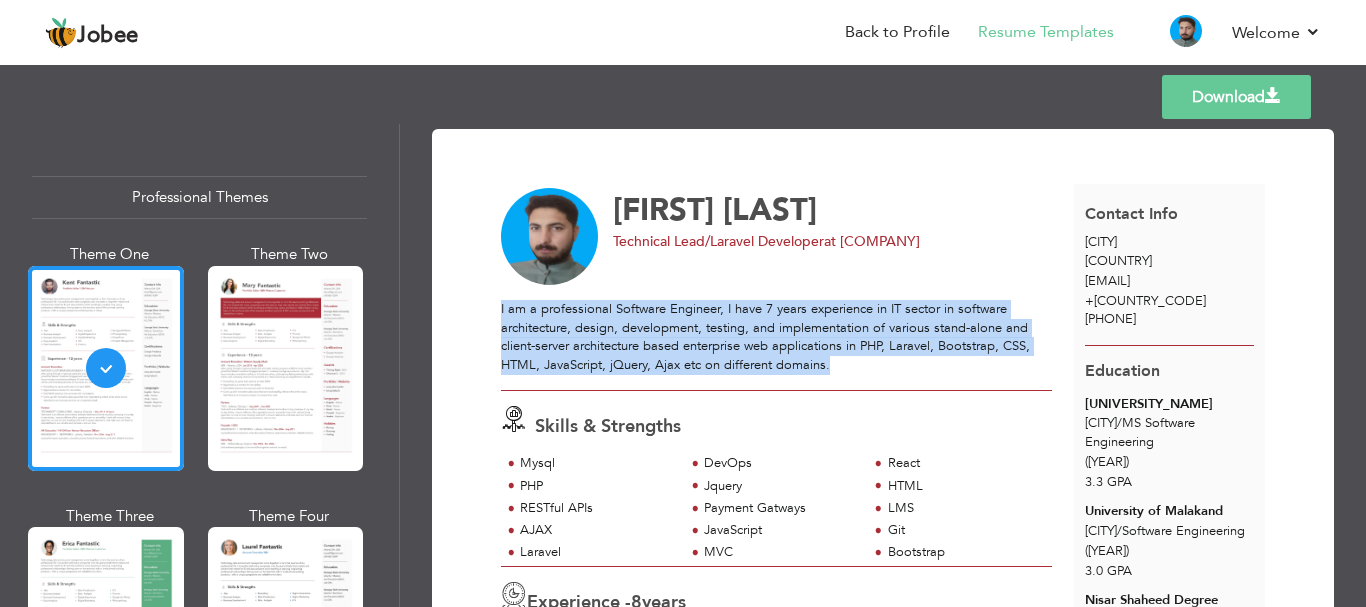 click on "I am a professional Software Engineer, I have 7 years experience in IT sector in software architecture, design, development, testing, and implementation of various stand-alone and client-server architecture based enterprise web applications in PHP, Laravel, Bootstrap, CSS, HTML, JavaScript, jQuery, Ajax etc on different domains." at bounding box center (776, 337) 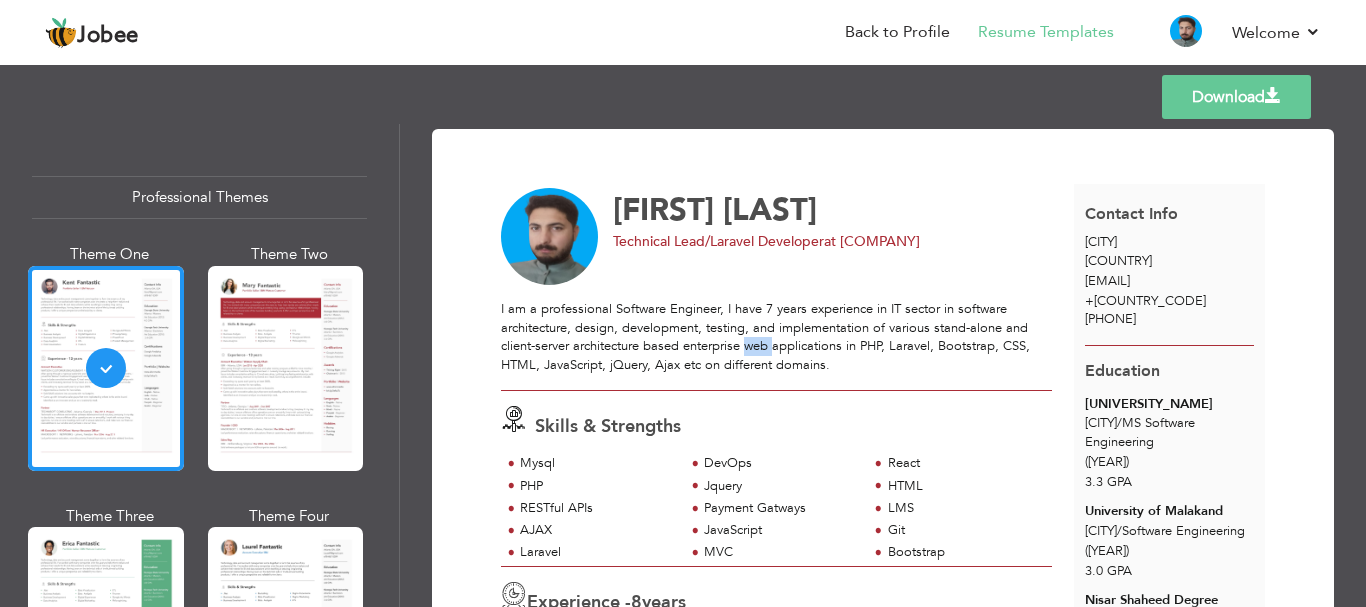 click on "I am a professional Software Engineer, I have 7 years experience in IT sector in software architecture, design, development, testing, and implementation of various stand-alone and client-server architecture based enterprise web applications in PHP, Laravel, Bootstrap, CSS, HTML, JavaScript, jQuery, Ajax etc on different domains." at bounding box center (776, 337) 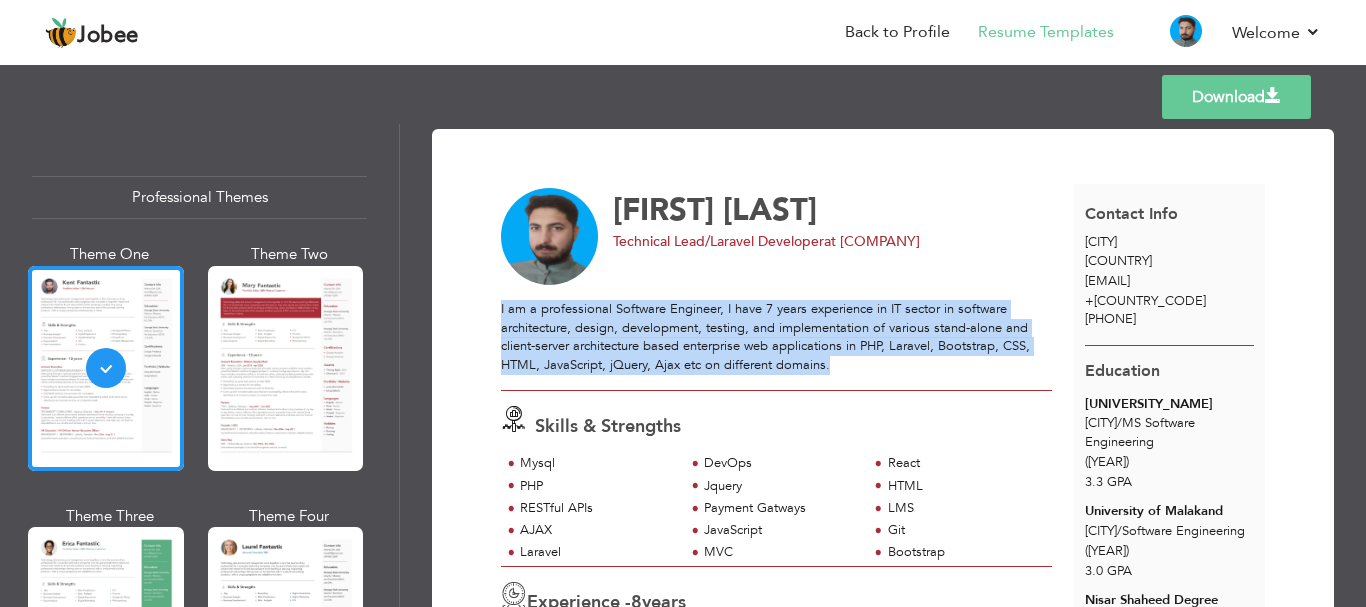 click on "I am a professional Software Engineer, I have 7 years experience in IT sector in software architecture, design, development, testing, and implementation of various stand-alone and client-server architecture based enterprise web applications in PHP, Laravel, Bootstrap, CSS, HTML, JavaScript, jQuery, Ajax etc on different domains." at bounding box center [776, 337] 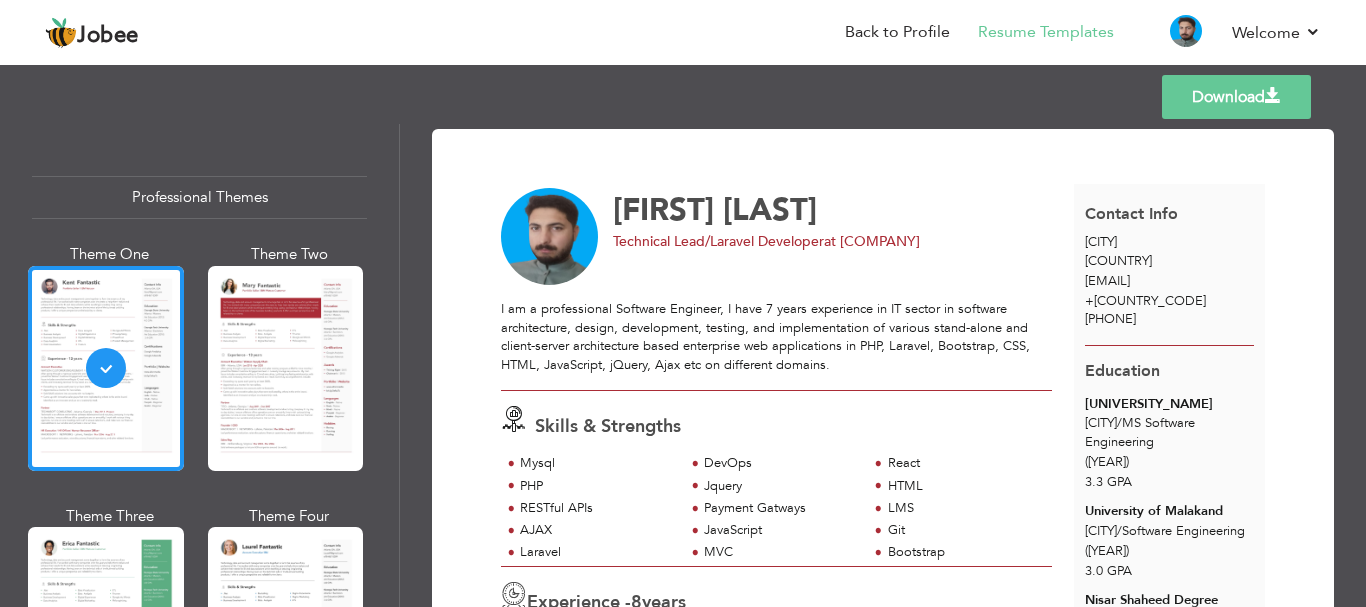 click on "I am a professional Software Engineer, I have 7 years experience in IT sector in software architecture, design, development, testing, and implementation of various stand-alone and client-server architecture based enterprise web applications in PHP, Laravel, Bootstrap, CSS, HTML, JavaScript, jQuery, Ajax etc on different domains." at bounding box center (776, 337) 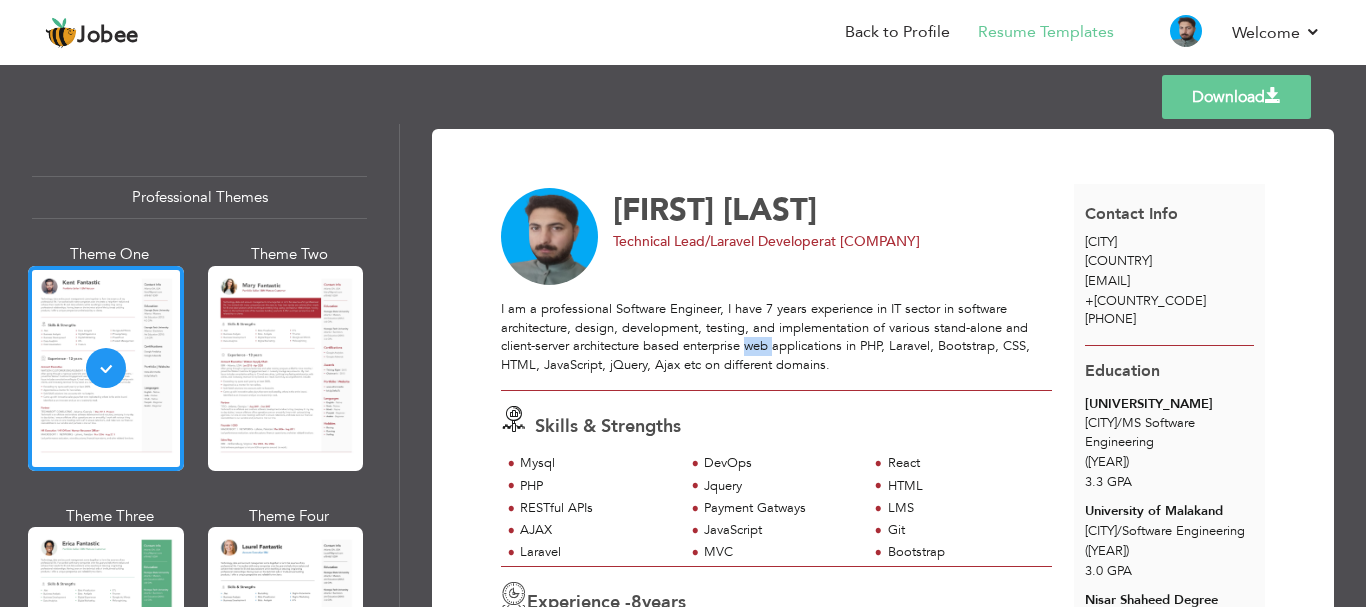 click on "I am a professional Software Engineer, I have 7 years experience in IT sector in software architecture, design, development, testing, and implementation of various stand-alone and client-server architecture based enterprise web applications in PHP, Laravel, Bootstrap, CSS, HTML, JavaScript, jQuery, Ajax etc on different domains." at bounding box center (776, 337) 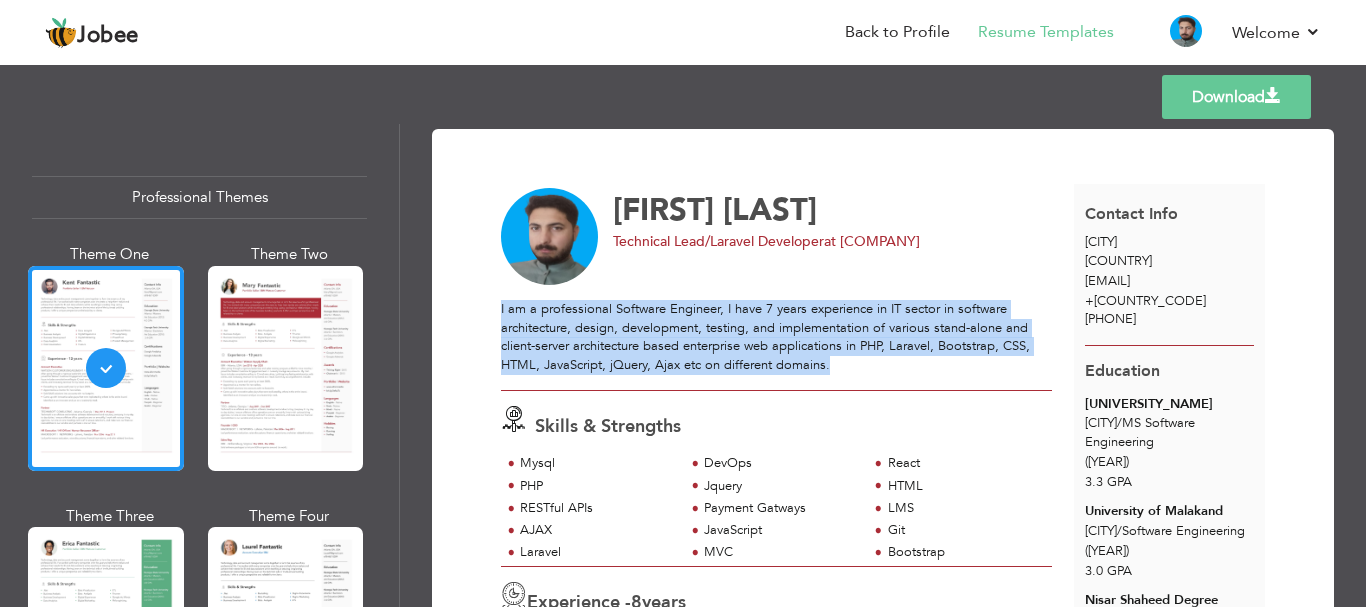 click on "I am a professional Software Engineer, I have 7 years experience in IT sector in software architecture, design, development, testing, and implementation of various stand-alone and client-server architecture based enterprise web applications in PHP, Laravel, Bootstrap, CSS, HTML, JavaScript, jQuery, Ajax etc on different domains." at bounding box center (776, 337) 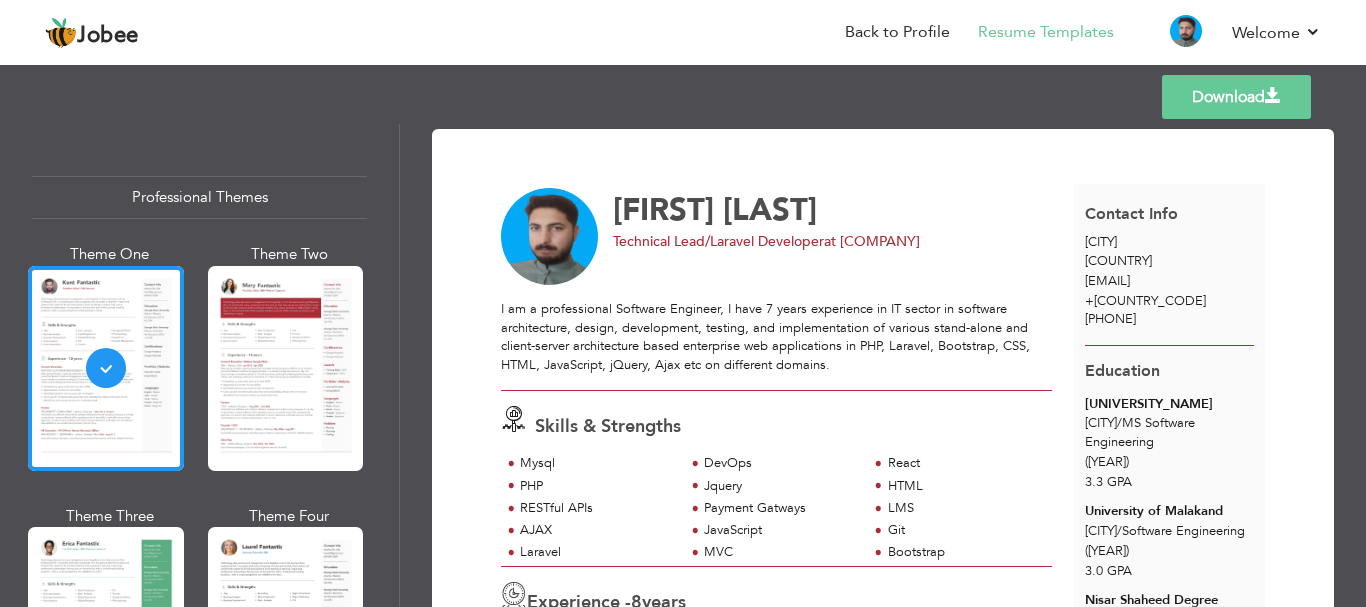 click on "Jquery" at bounding box center (960, 465) 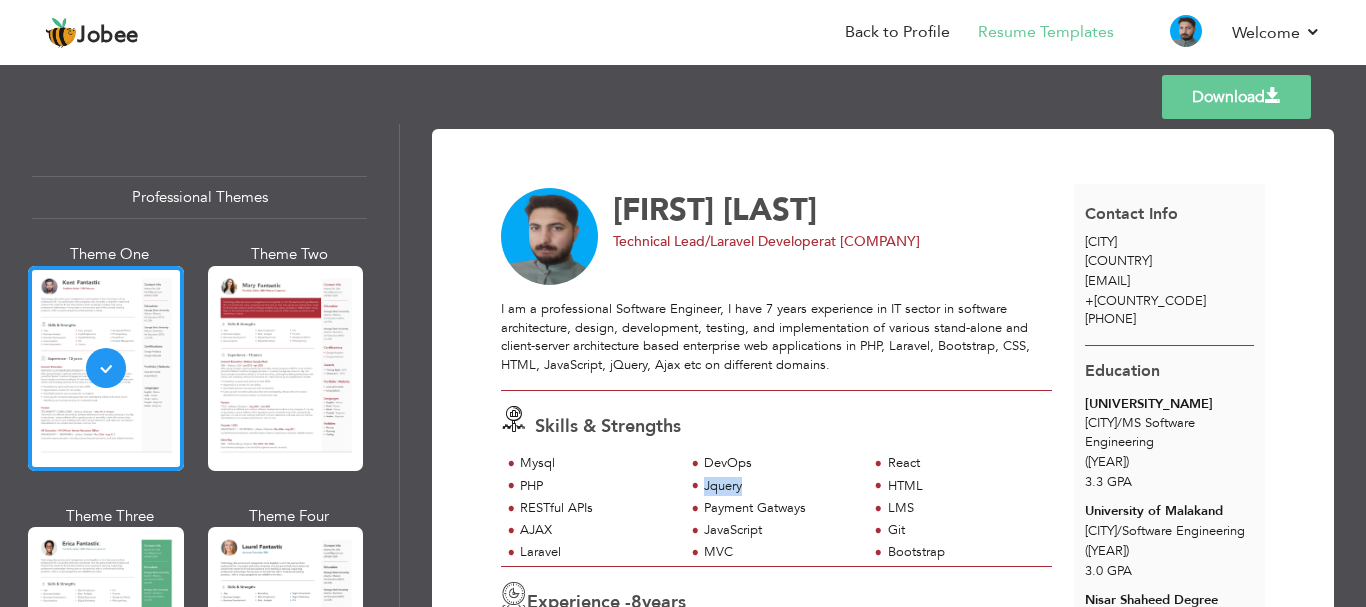 click on "Jquery" at bounding box center (960, 465) 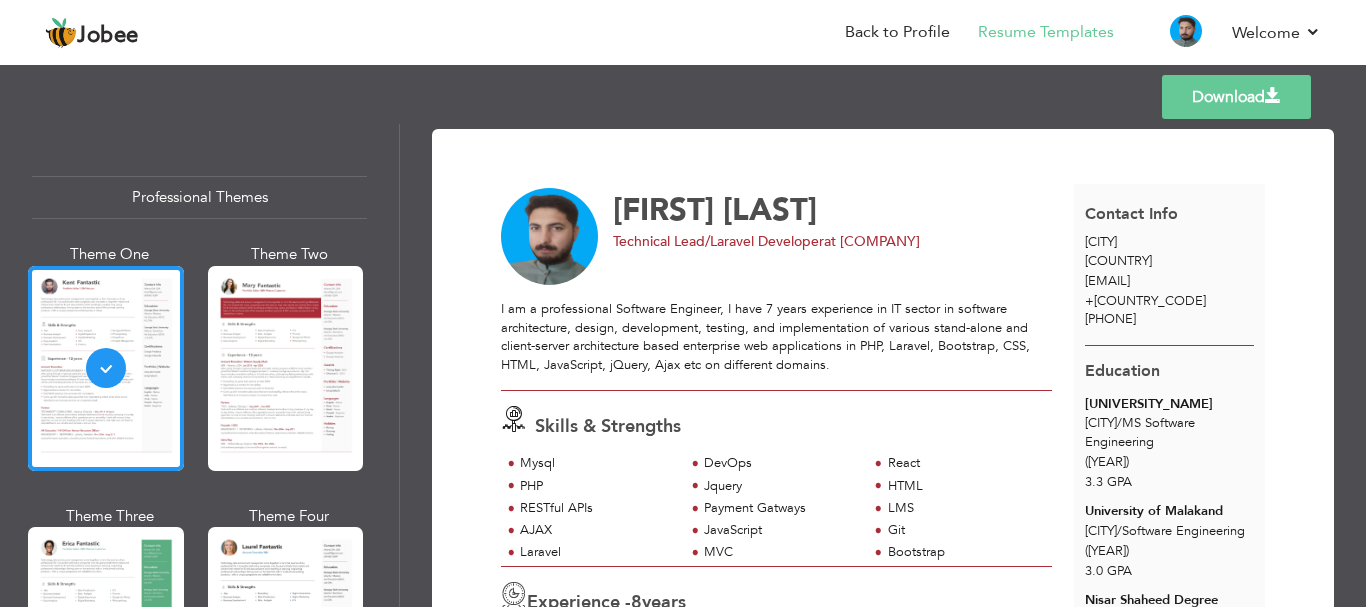 click on "Payment Gatways" at bounding box center (596, 463) 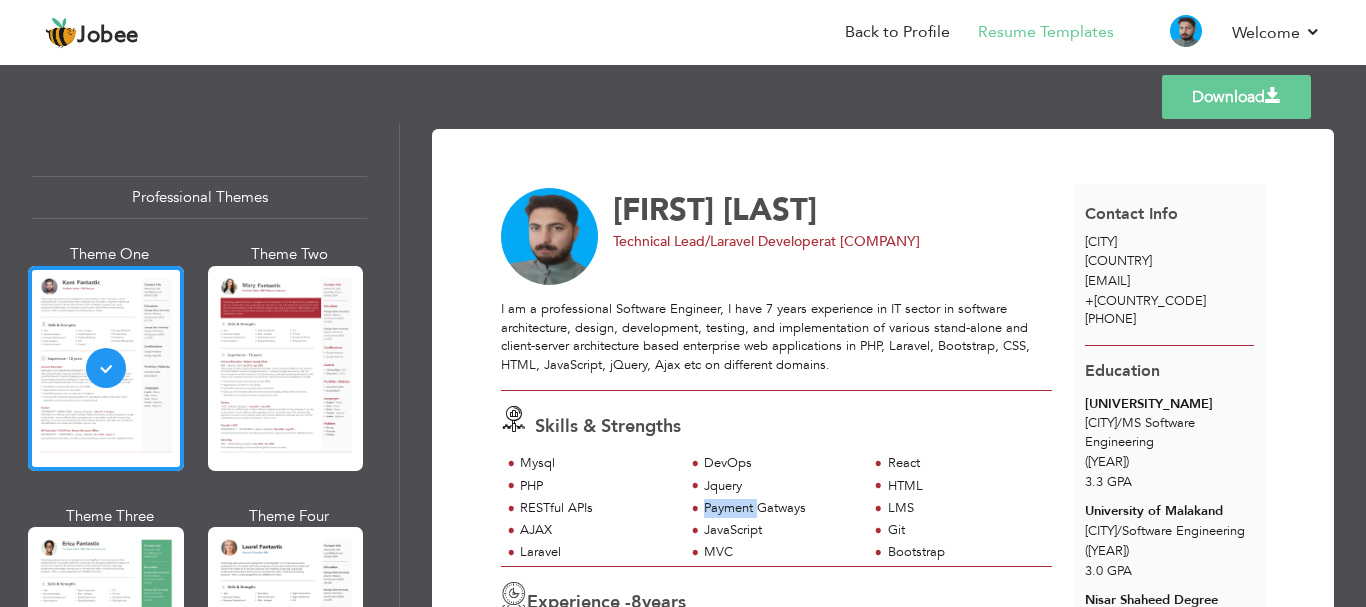 click on "Payment Gatways" at bounding box center (596, 463) 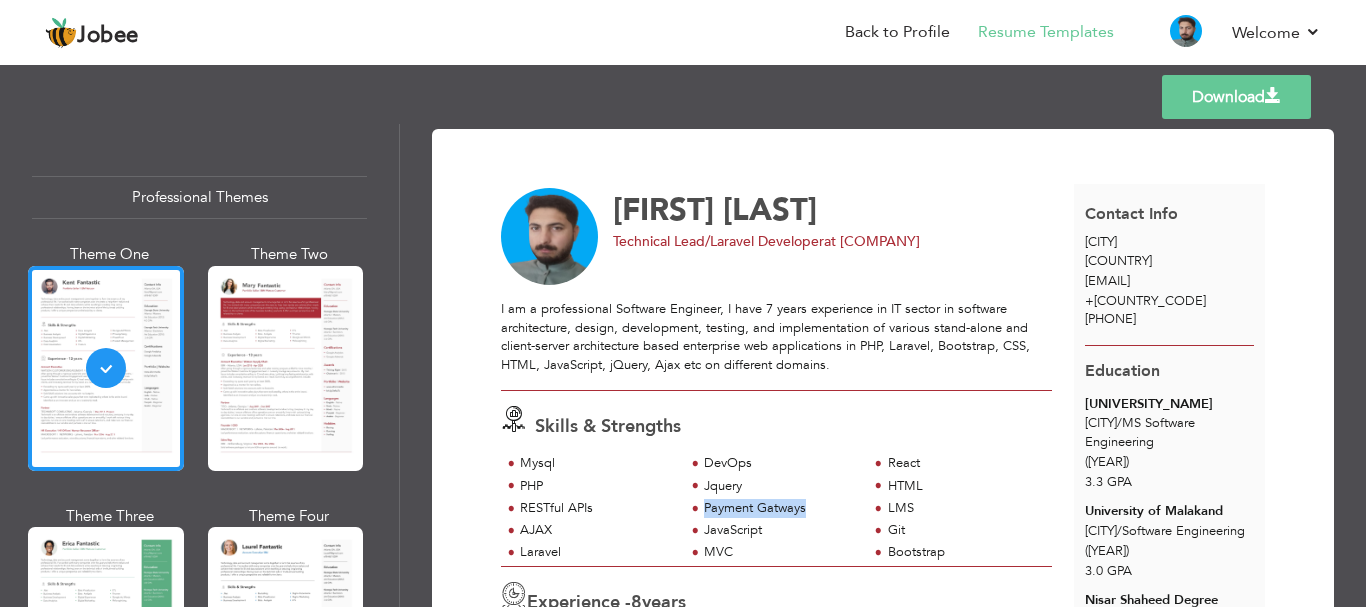 click on "Payment Gatways" at bounding box center (596, 463) 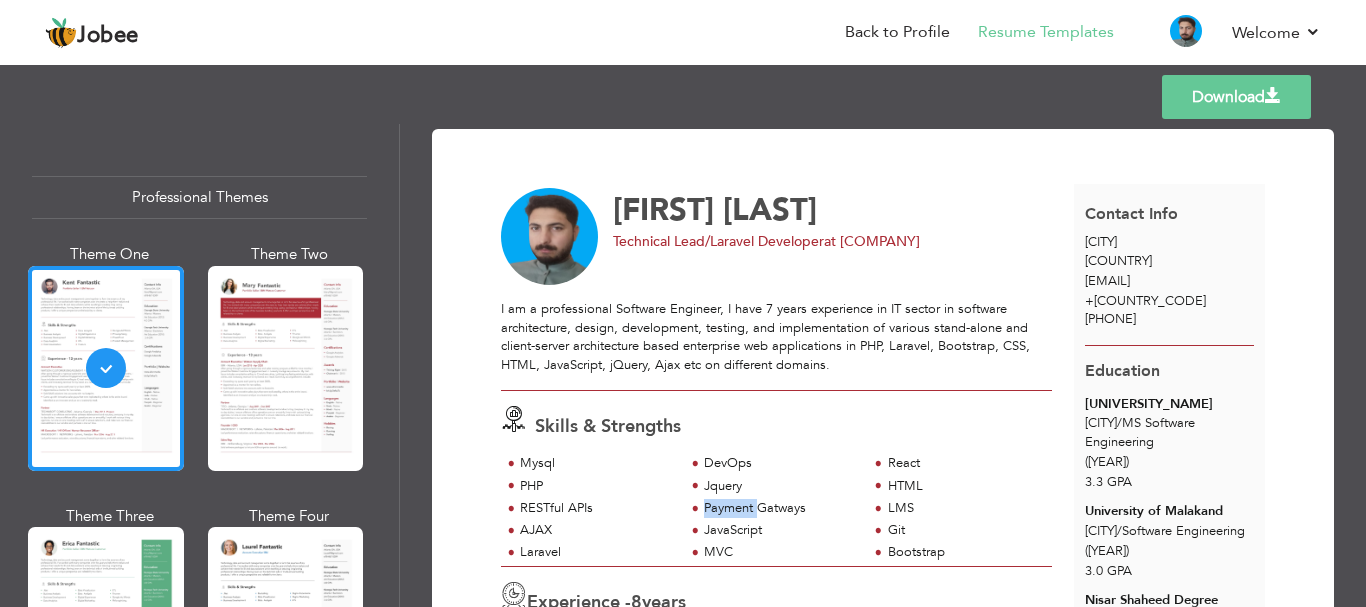 click on "Payment Gatways" at bounding box center [596, 463] 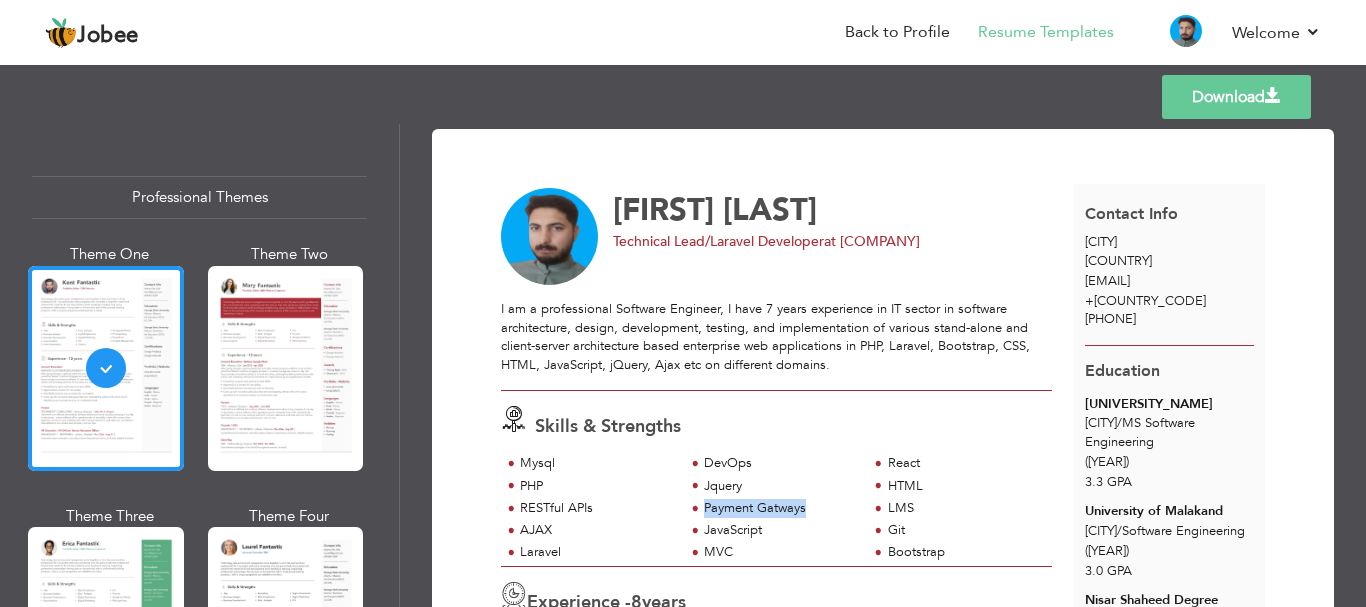 click on "Payment Gatways" at bounding box center [596, 463] 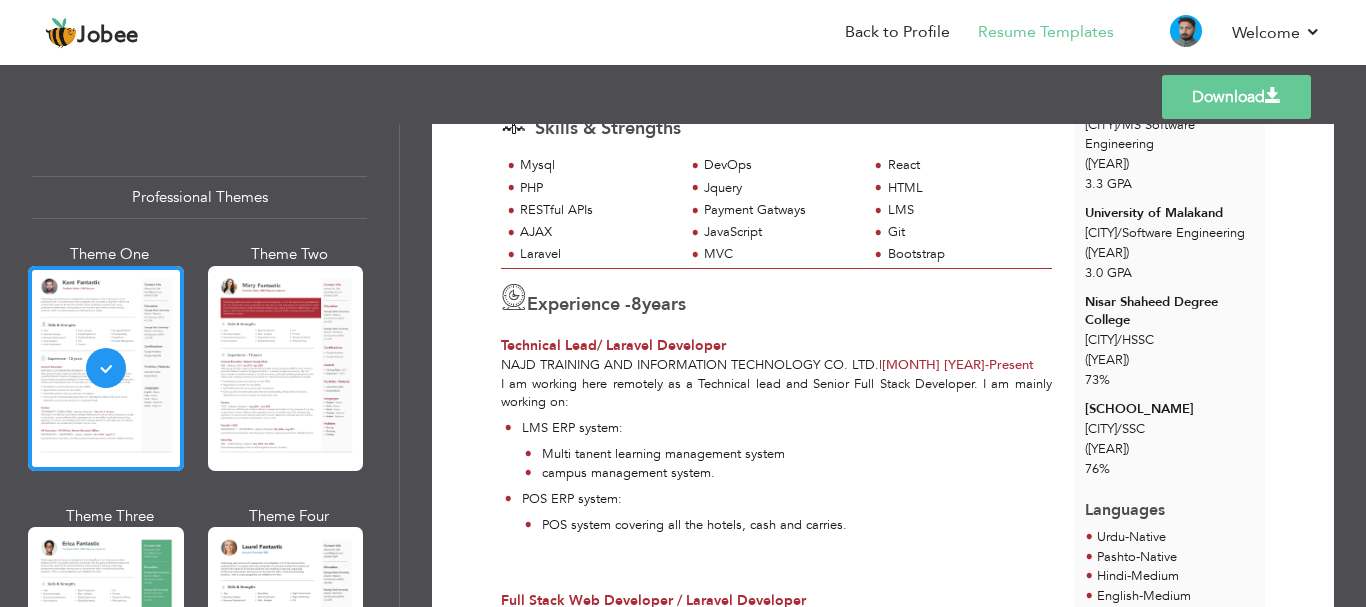scroll, scrollTop: 320, scrollLeft: 0, axis: vertical 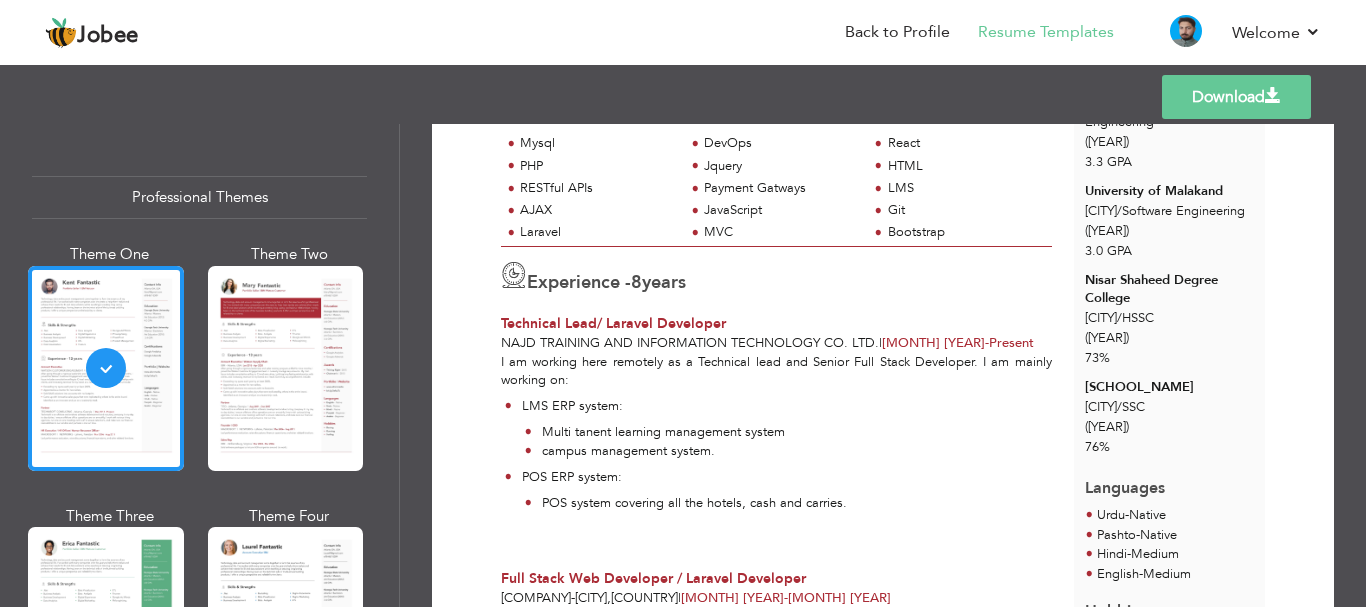click on "LMS ERP system:
Multi tanent learning management system
campus management system.
POS ERP system:
POS system covering all the hotels, cash and carries." at bounding box center (776, 458) 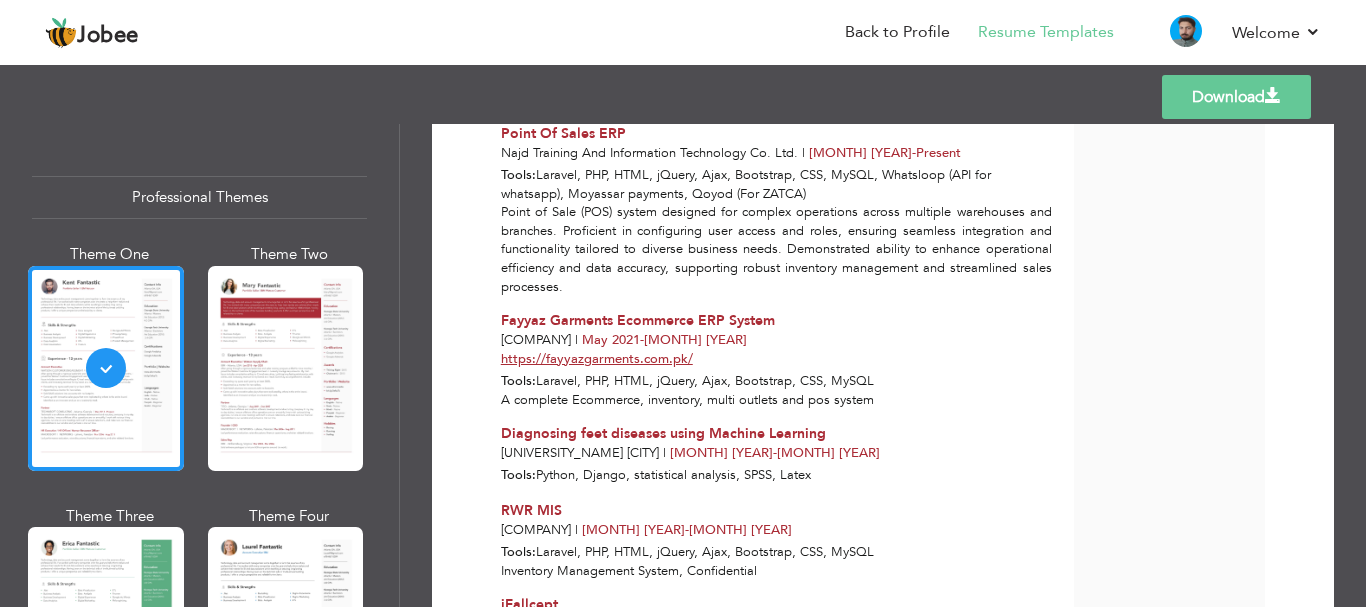 scroll, scrollTop: 1460, scrollLeft: 0, axis: vertical 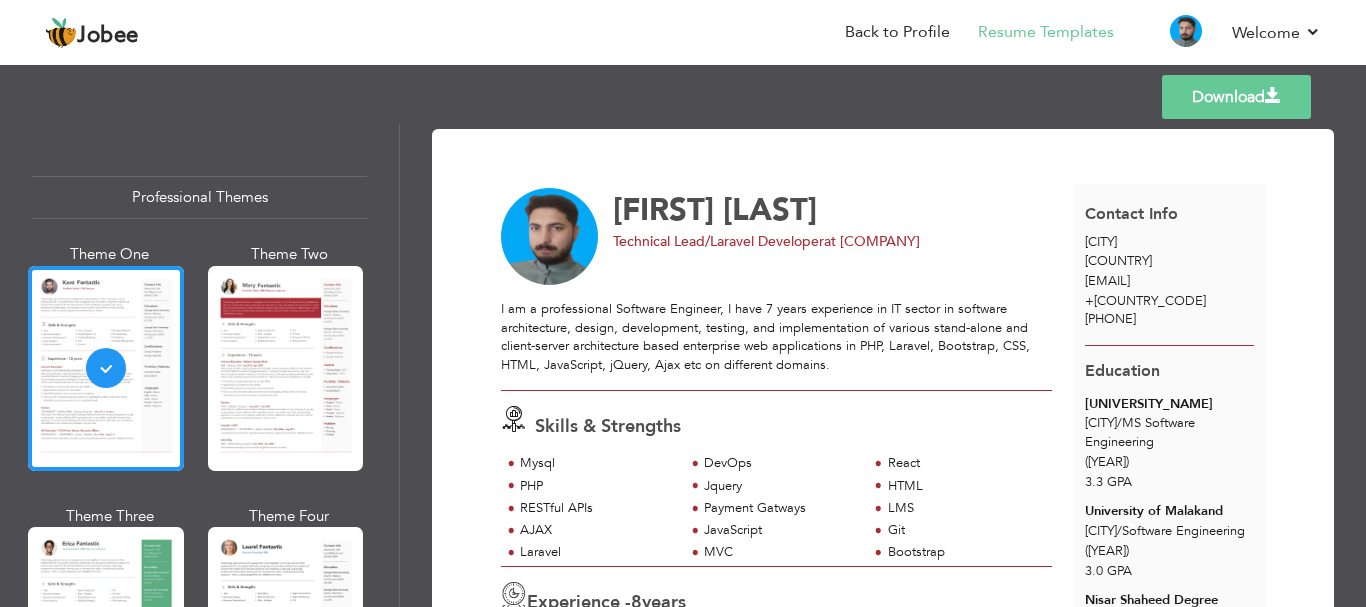 click on "Download" at bounding box center [1236, 97] 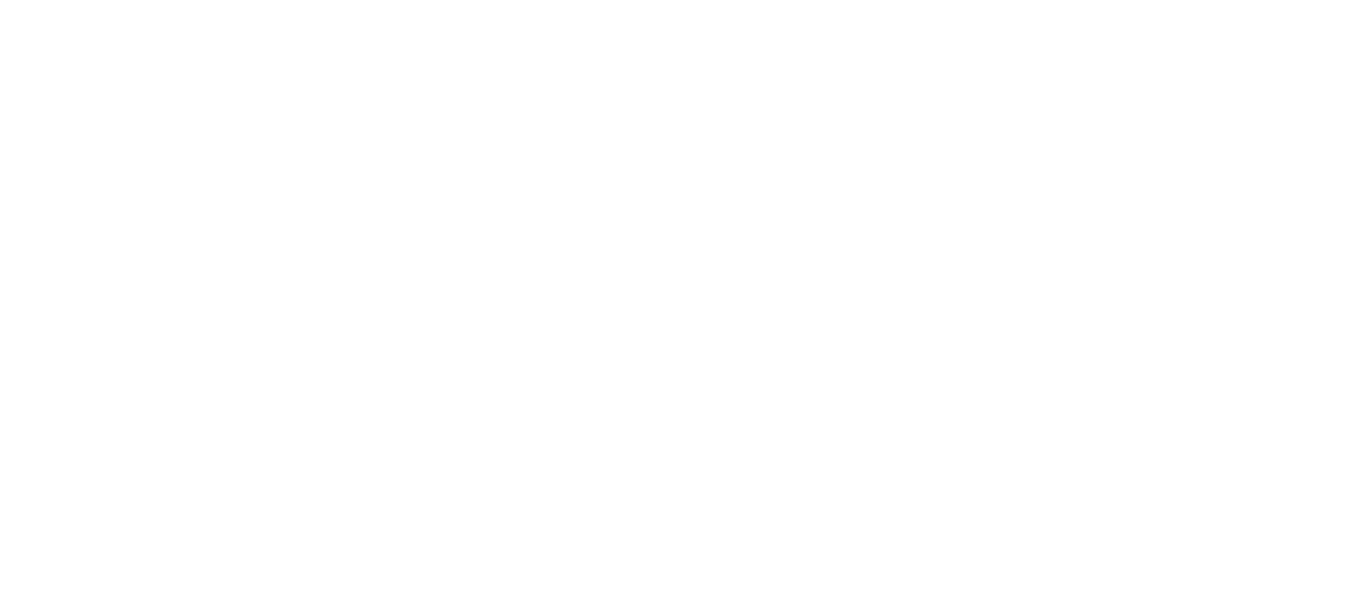 scroll, scrollTop: 0, scrollLeft: 0, axis: both 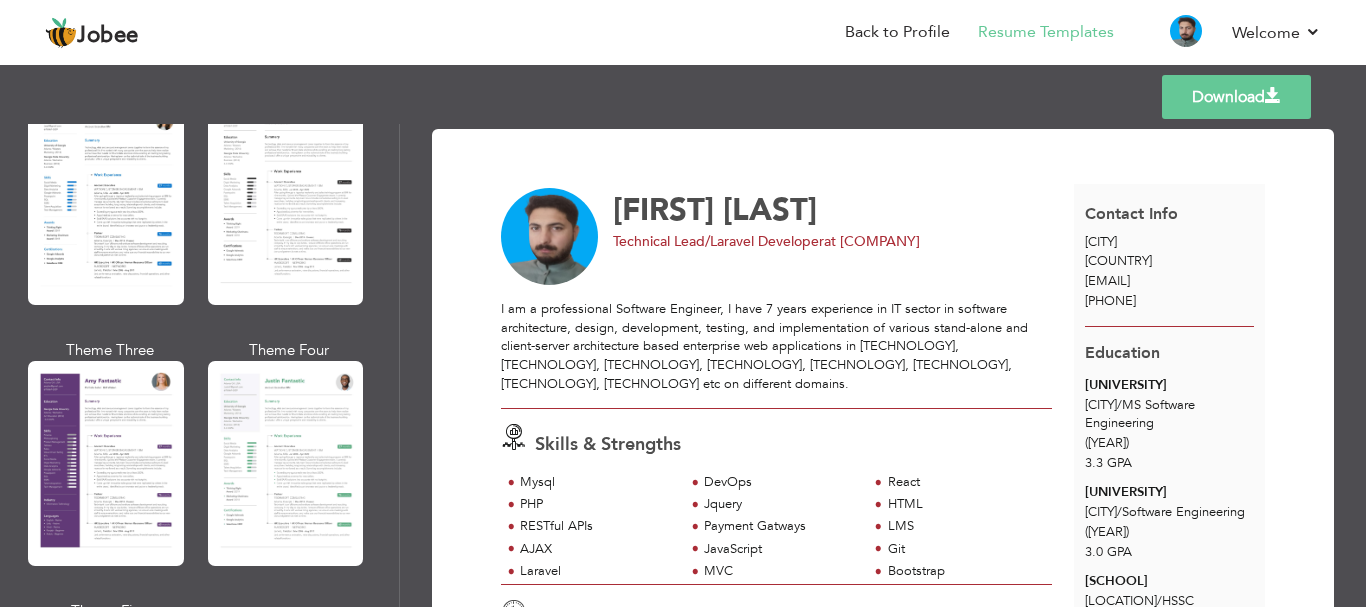 click at bounding box center (286, 463) 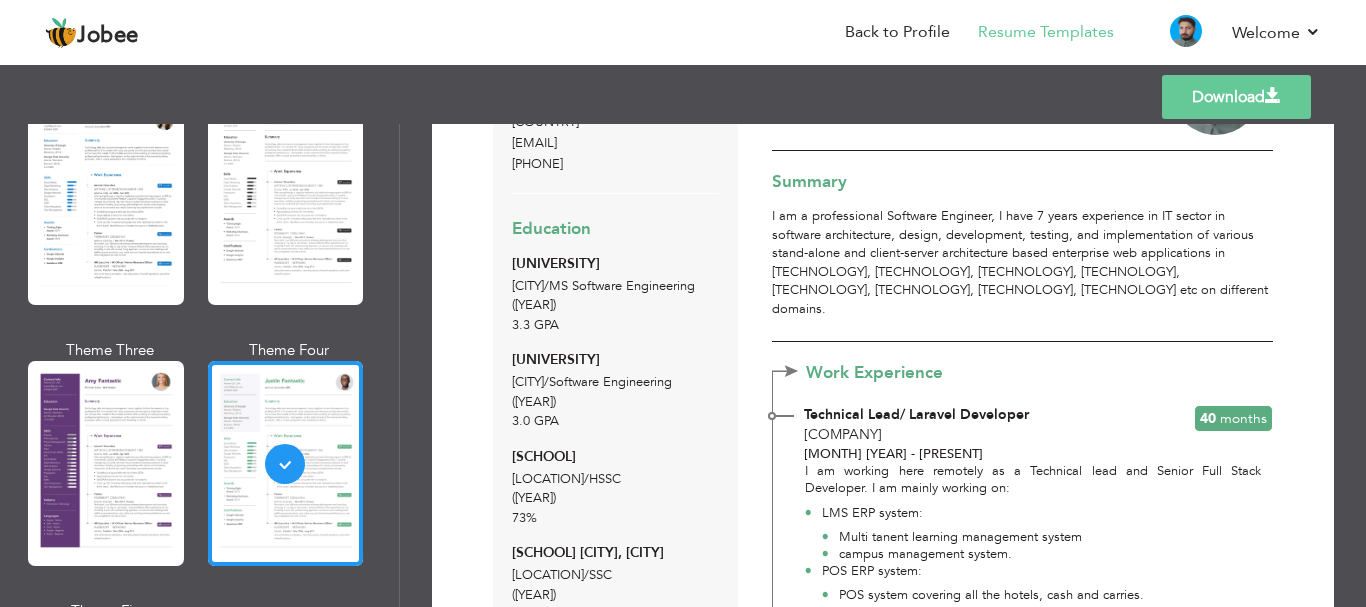 scroll, scrollTop: 0, scrollLeft: 0, axis: both 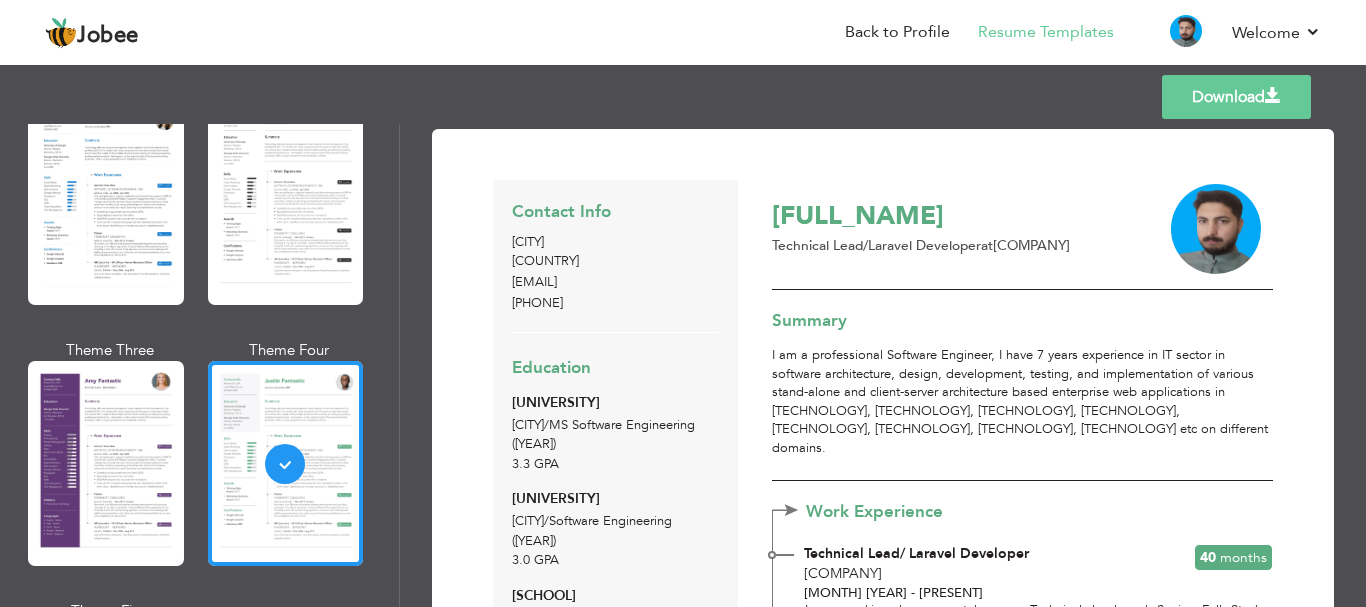 click on "Download" at bounding box center (1236, 97) 